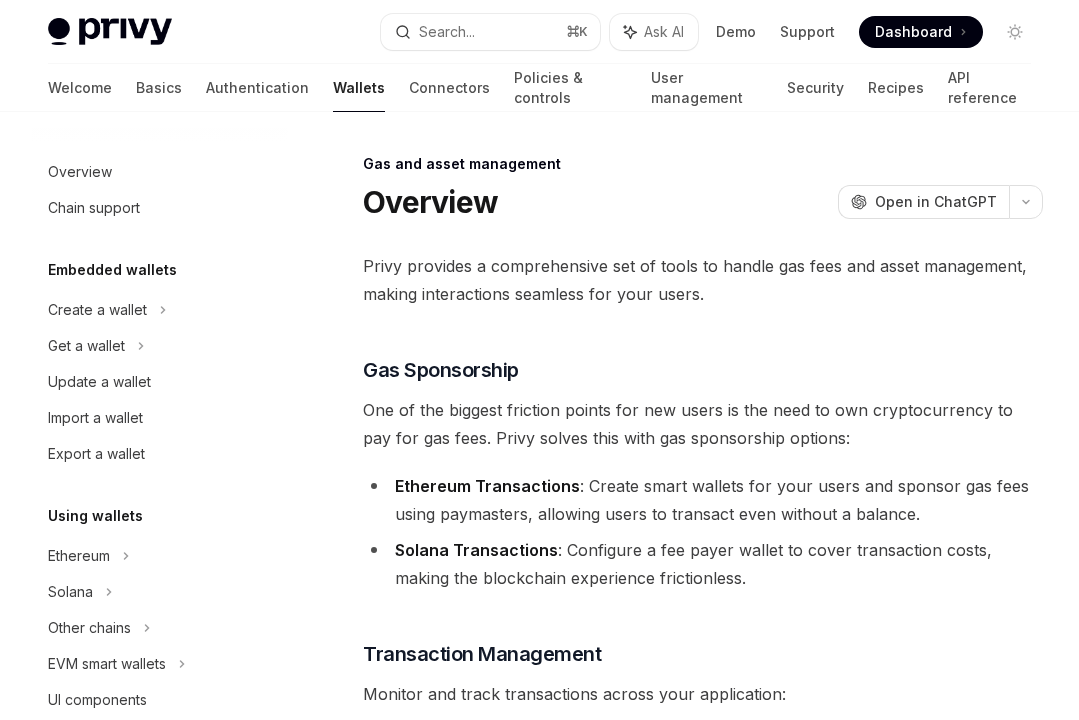 scroll, scrollTop: 0, scrollLeft: 0, axis: both 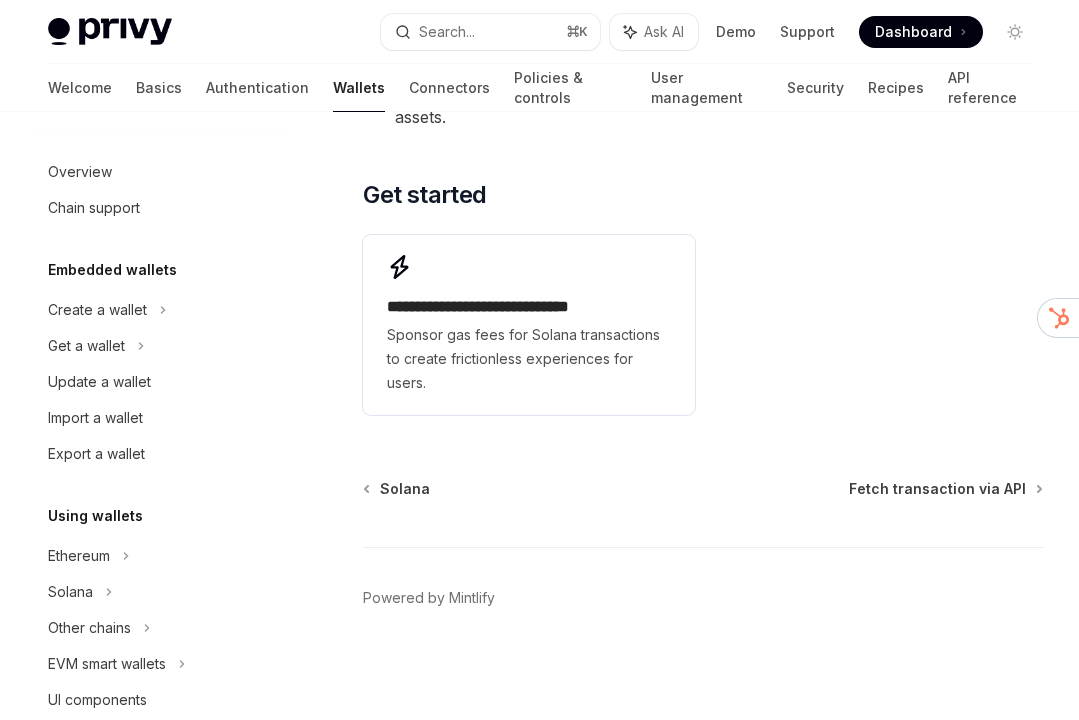 click on "Wallets" at bounding box center [359, 88] 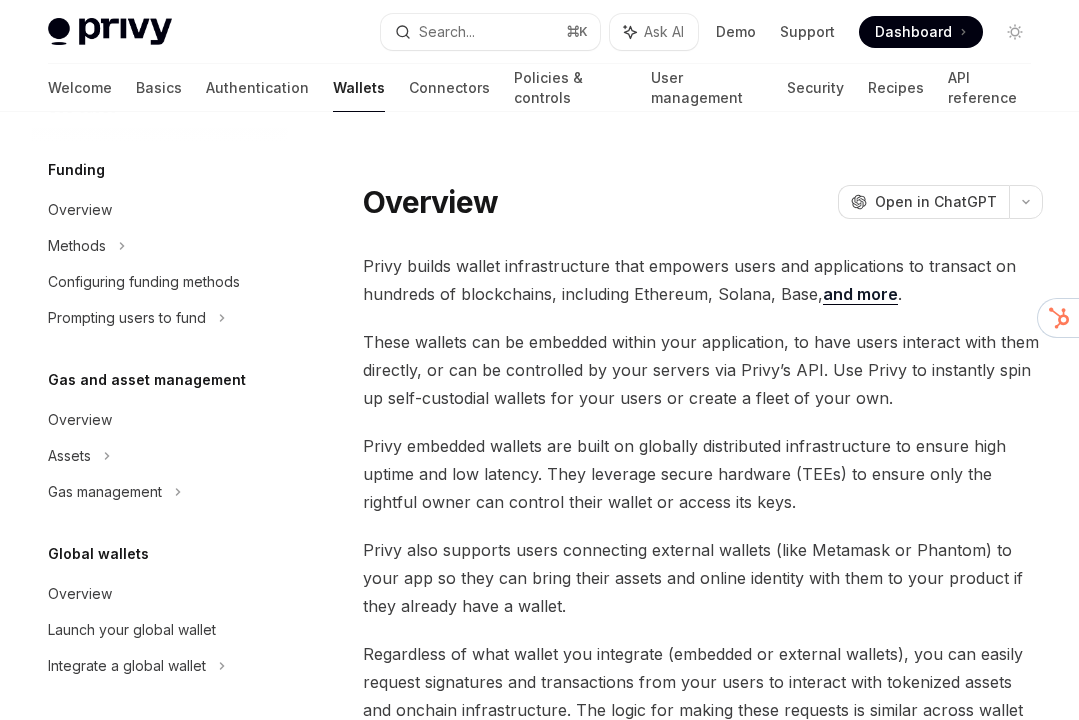 scroll, scrollTop: 950, scrollLeft: 0, axis: vertical 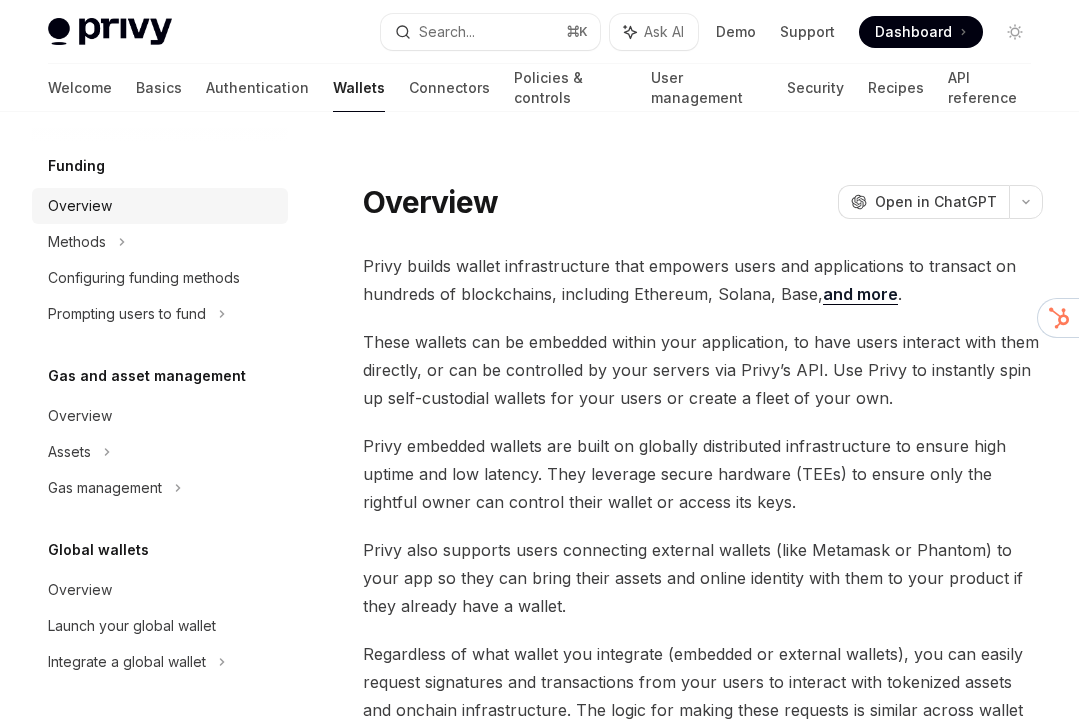click on "Overview" at bounding box center (80, 206) 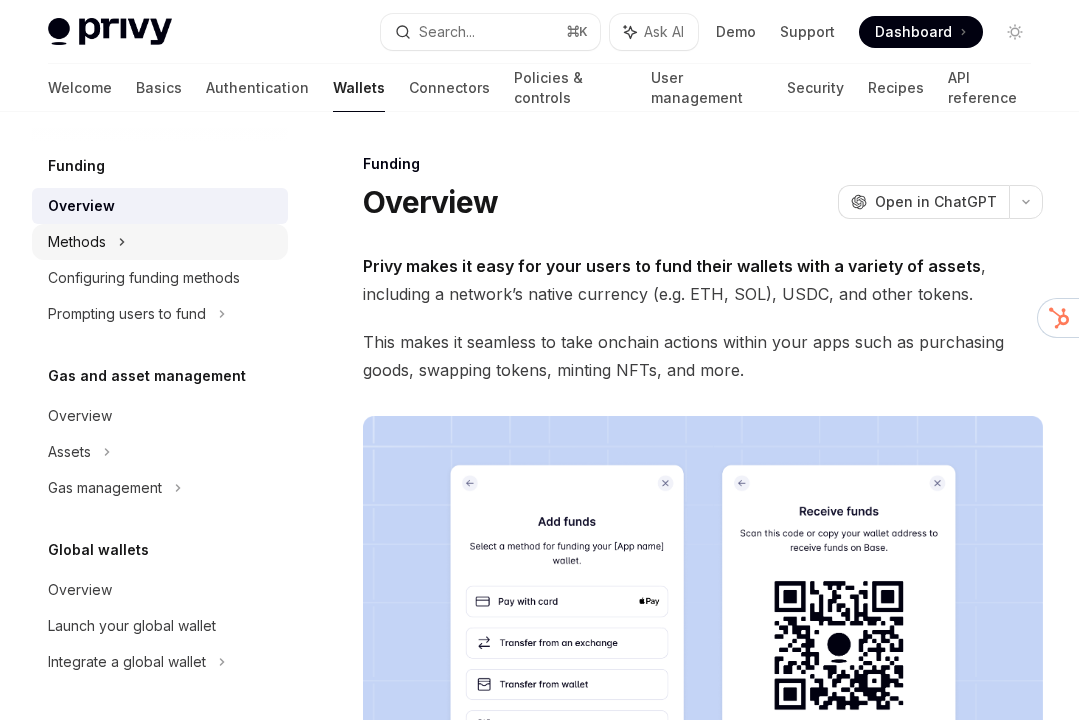 click on "Methods" at bounding box center (160, -604) 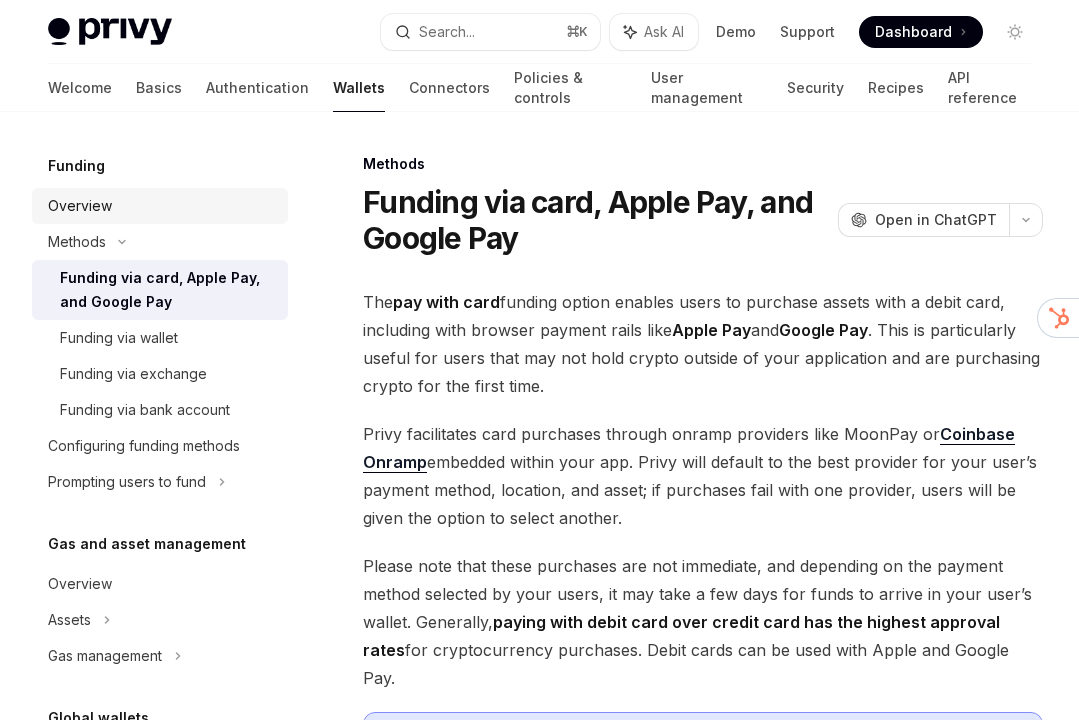 click on "Overview" at bounding box center [80, 206] 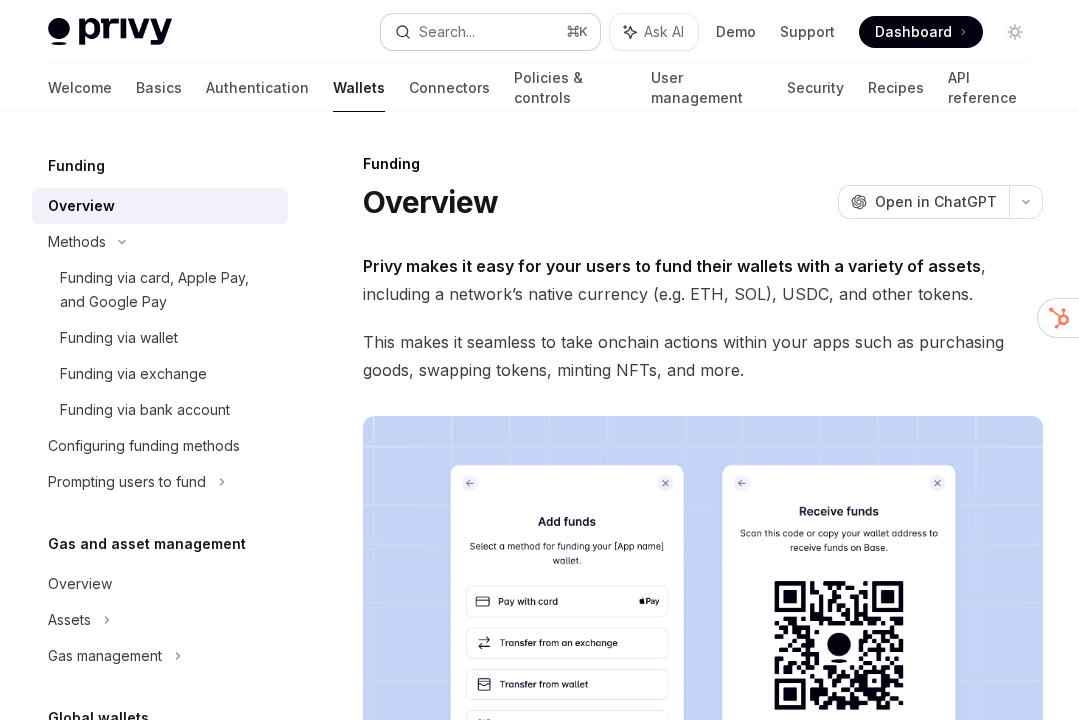 click on "Search..." at bounding box center (447, 32) 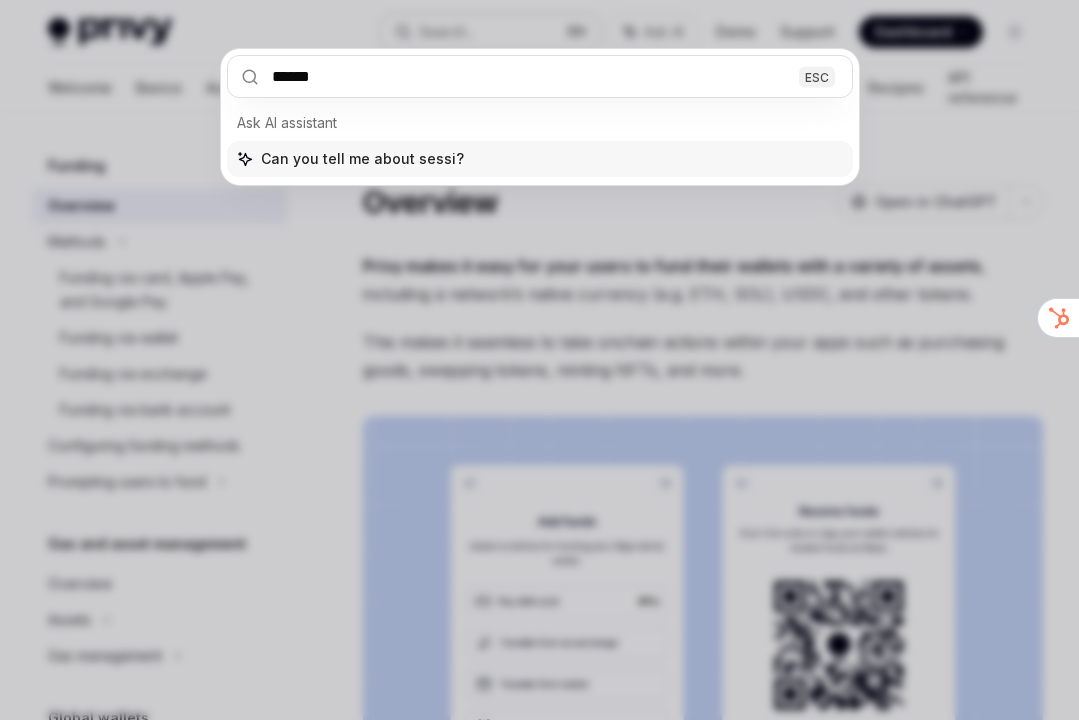 type on "*******" 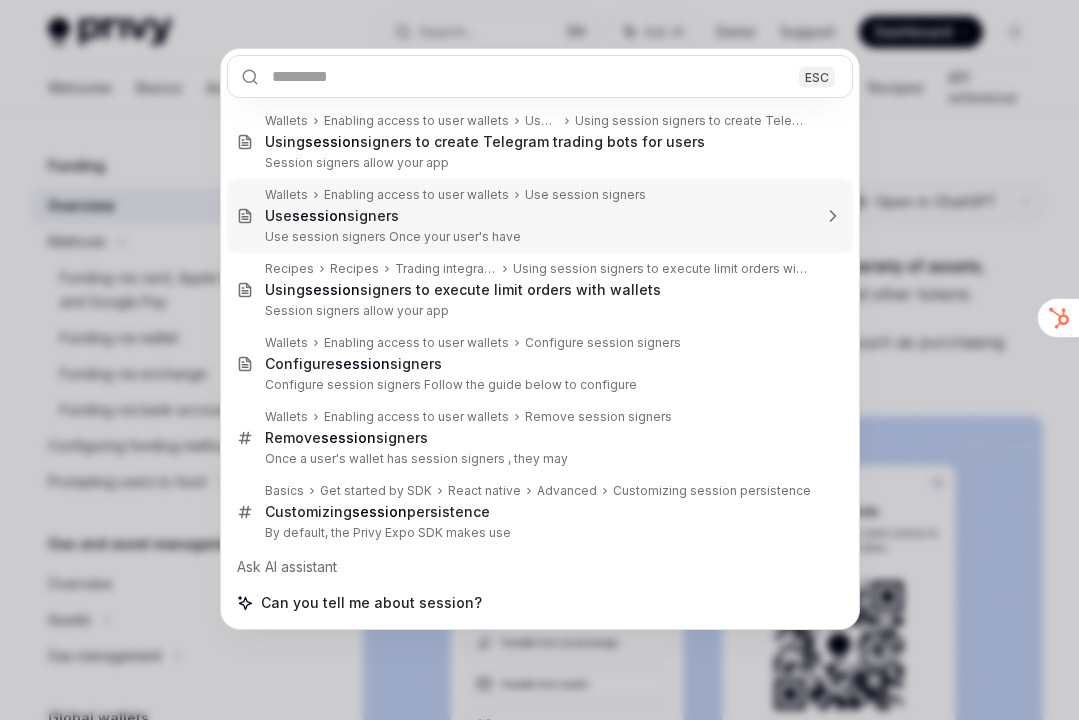 scroll, scrollTop: 112, scrollLeft: 0, axis: vertical 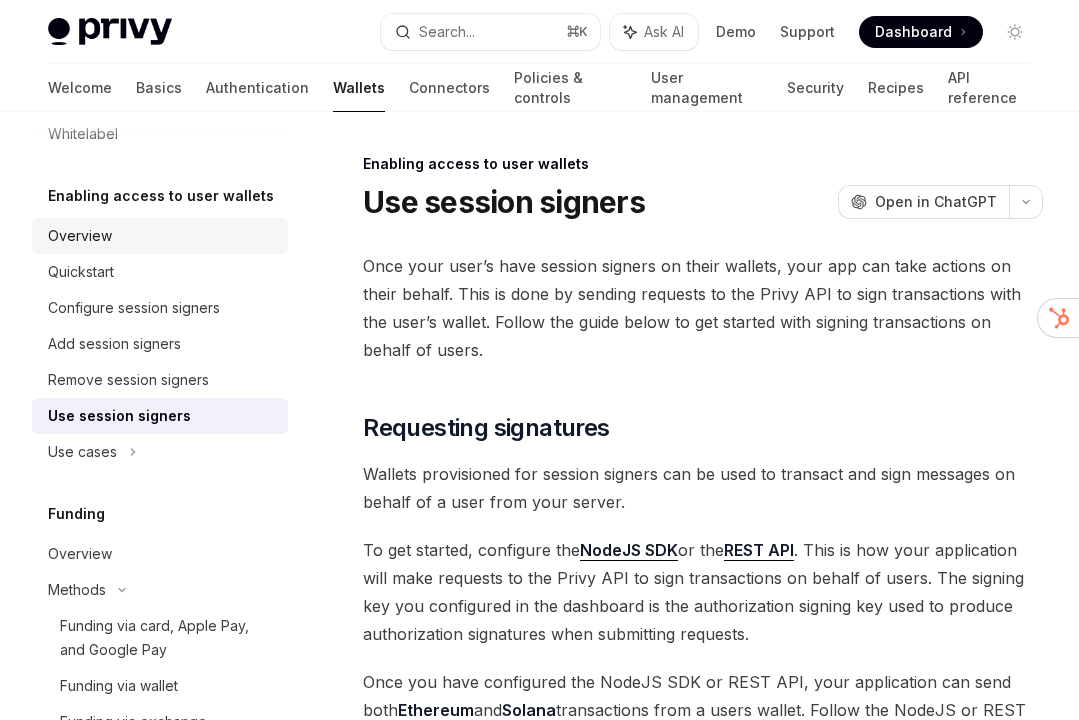click on "Overview" at bounding box center [162, 236] 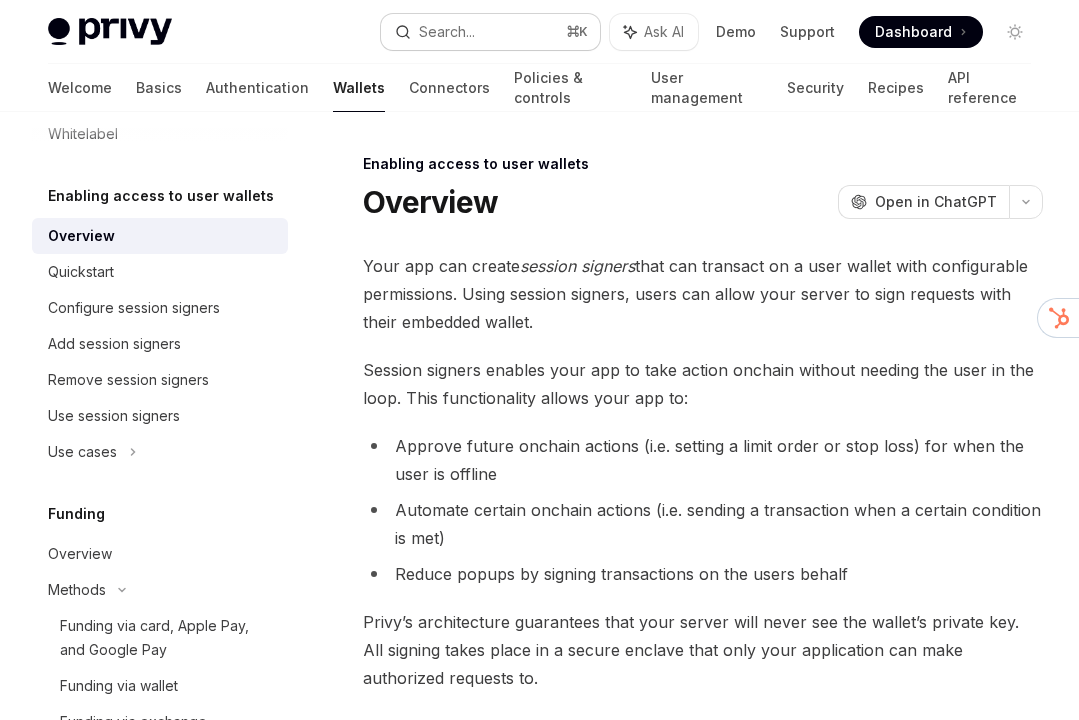 click on "Search..." at bounding box center [447, 32] 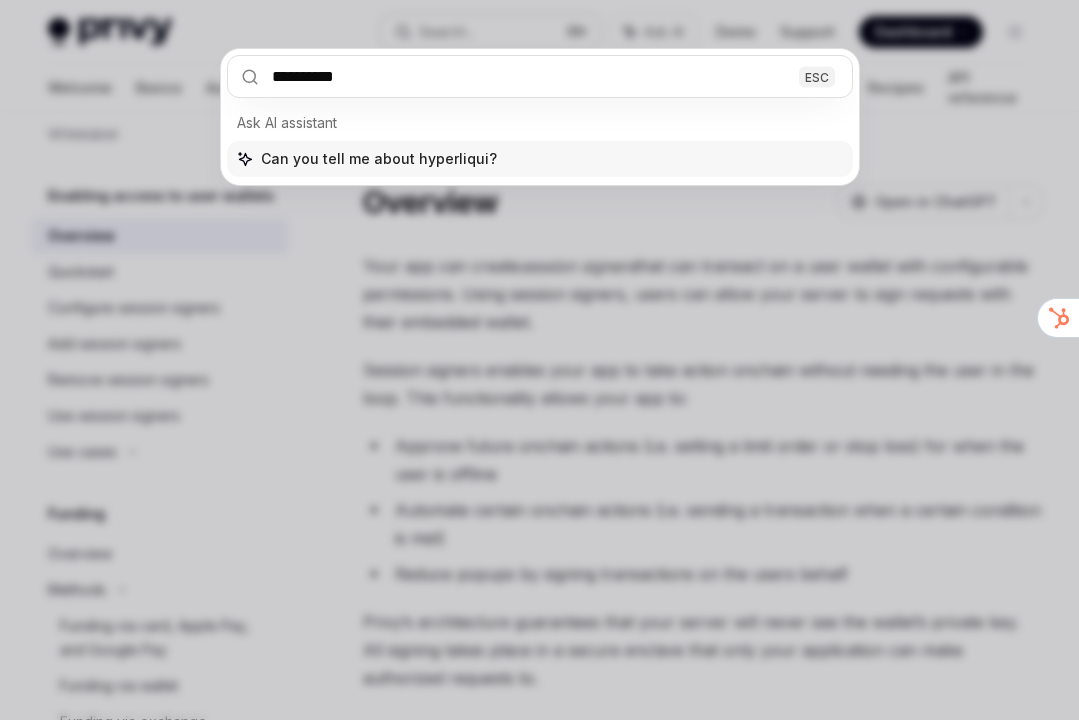 type on "**********" 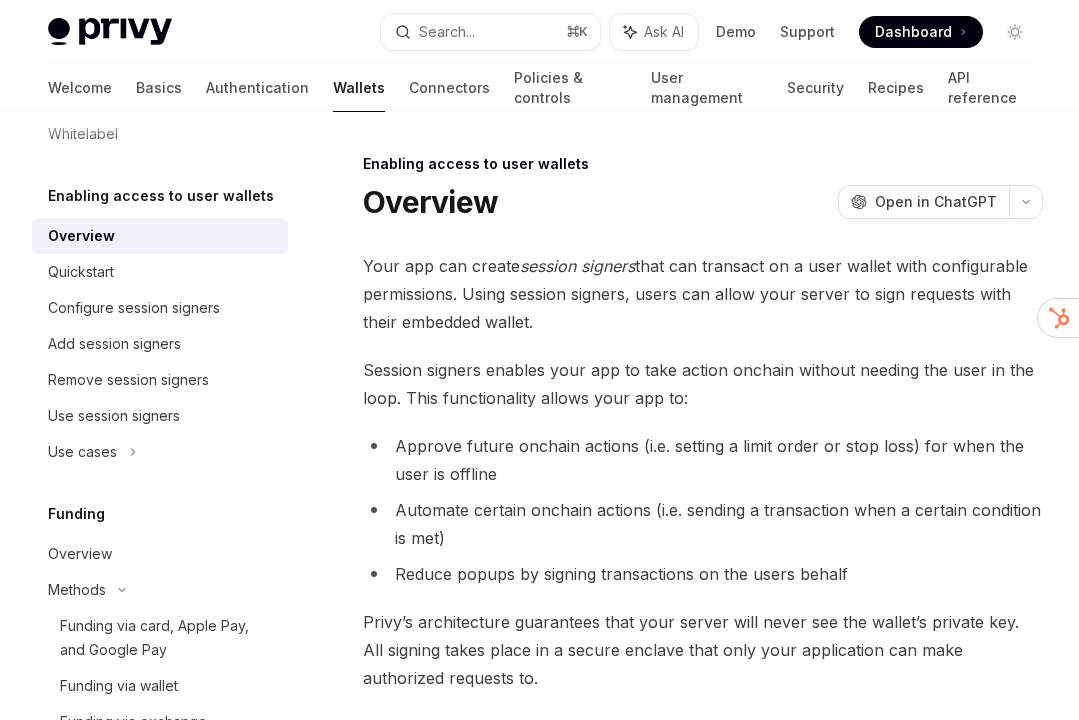 type on "*" 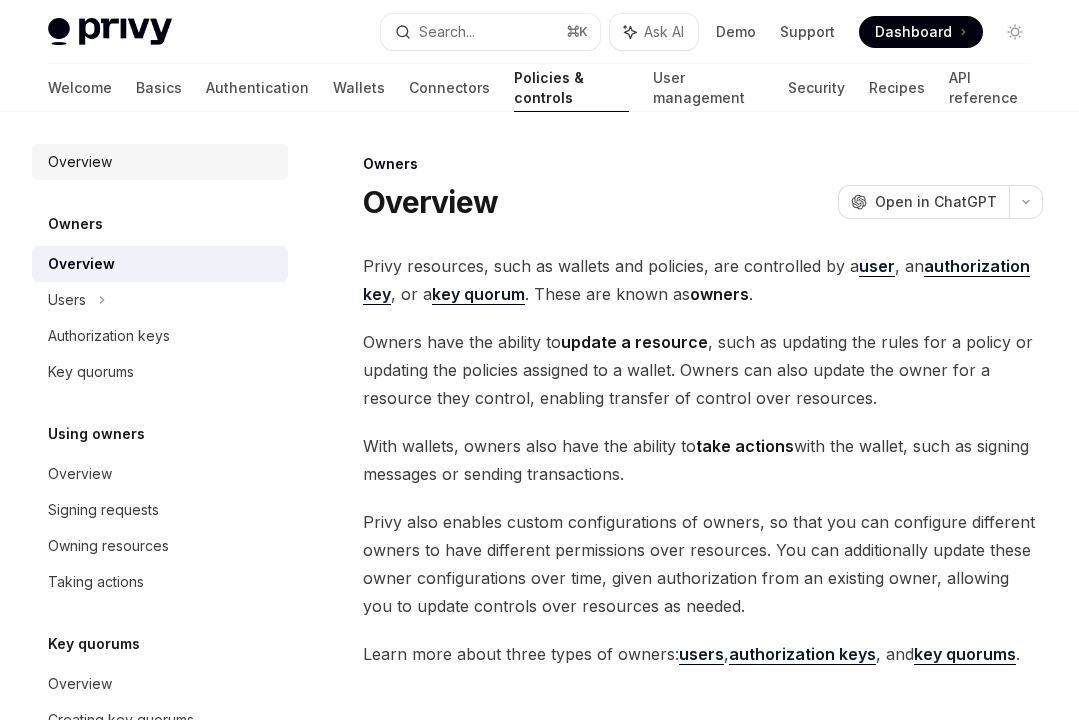 scroll, scrollTop: 0, scrollLeft: 0, axis: both 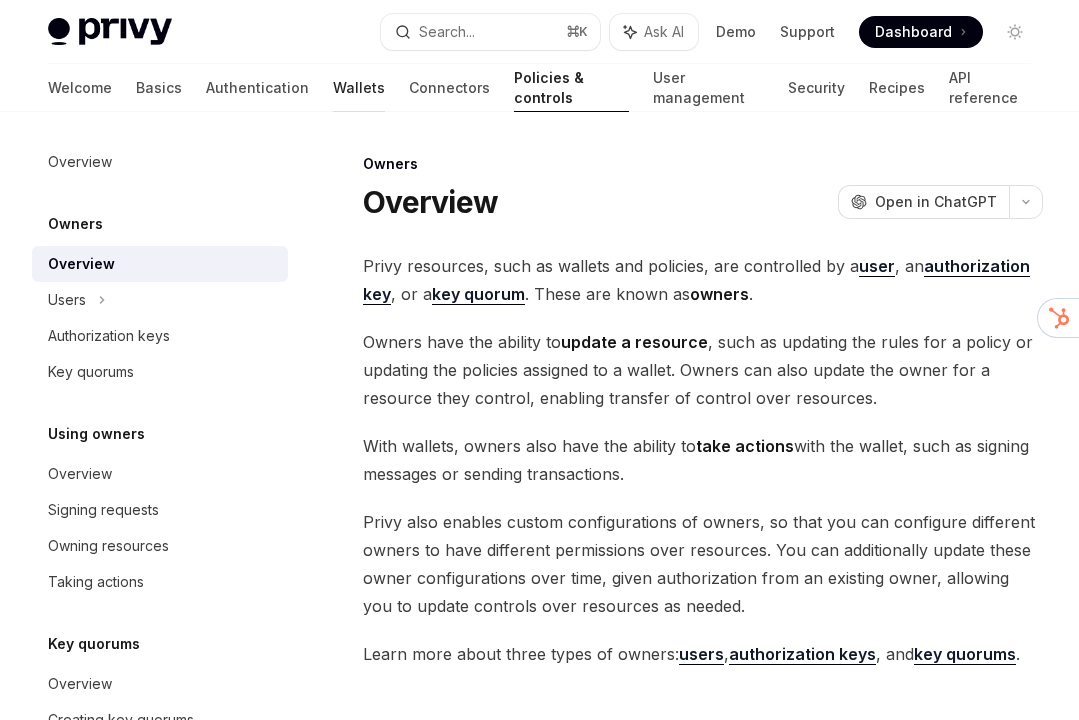 click on "Wallets" at bounding box center (359, 88) 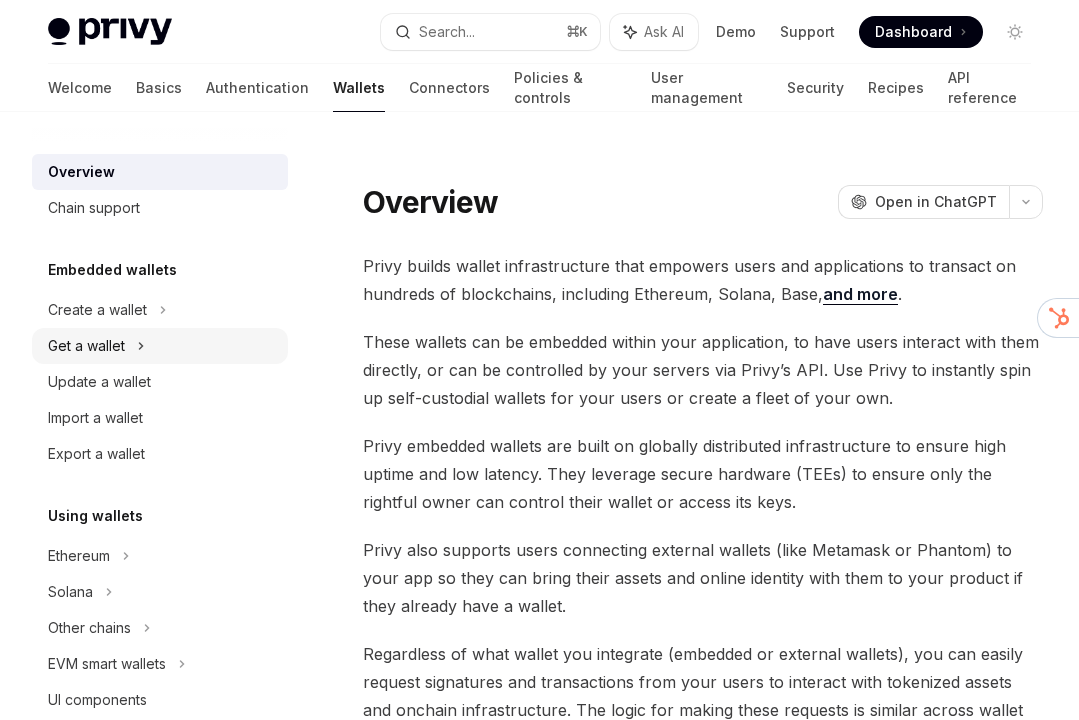 click on "Get a wallet" at bounding box center [160, 346] 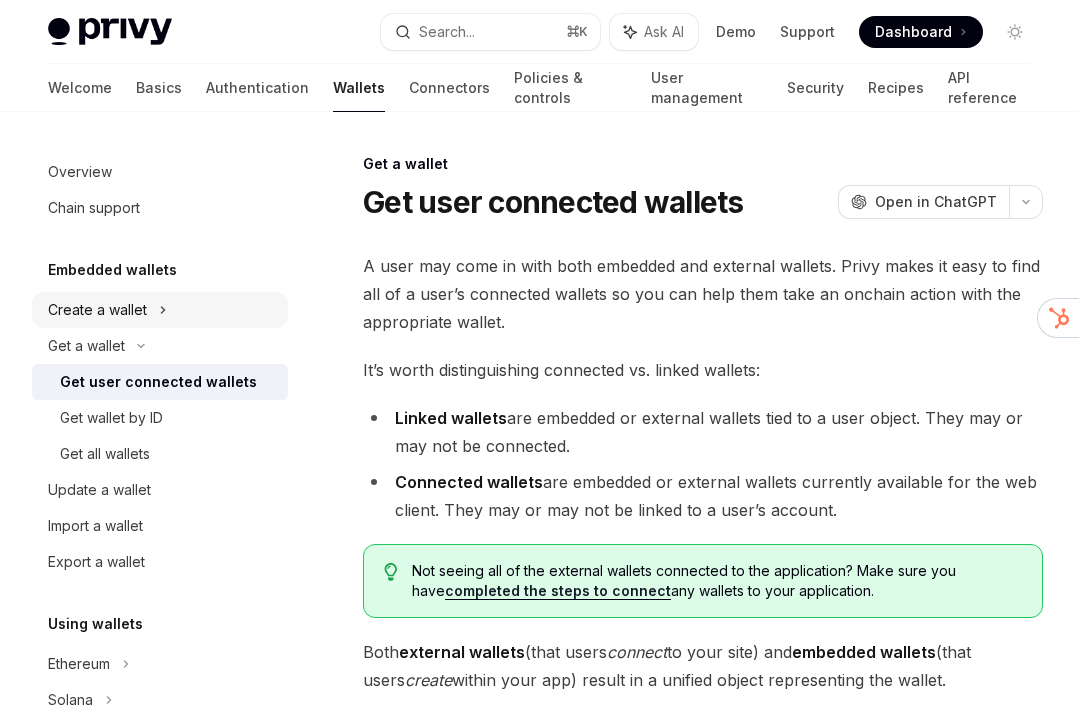 click on "Create a wallet" at bounding box center [160, 310] 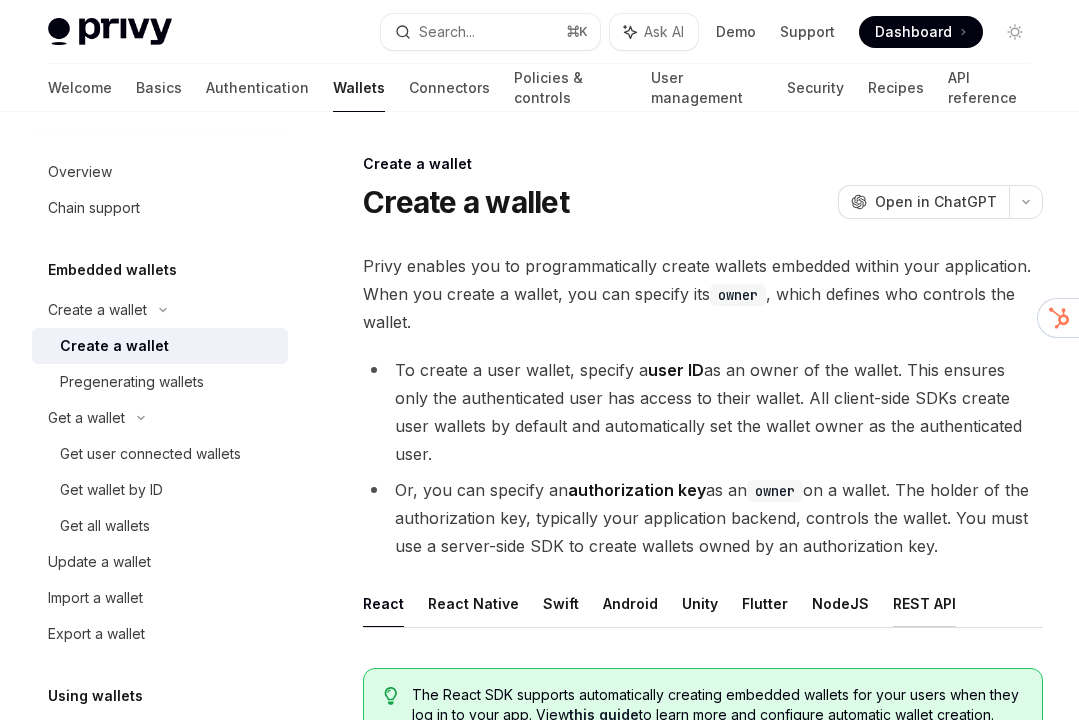 click on "REST API" at bounding box center [924, 603] 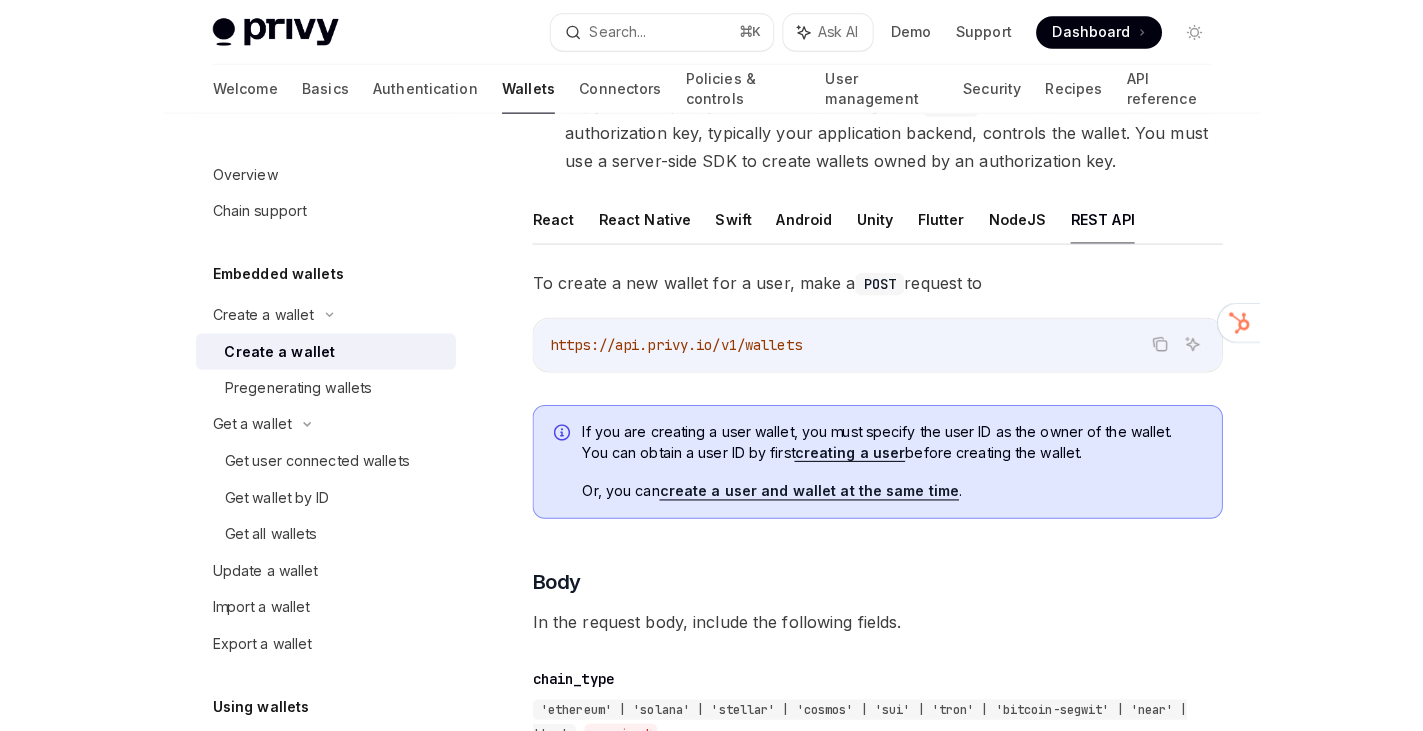 scroll, scrollTop: 0, scrollLeft: 0, axis: both 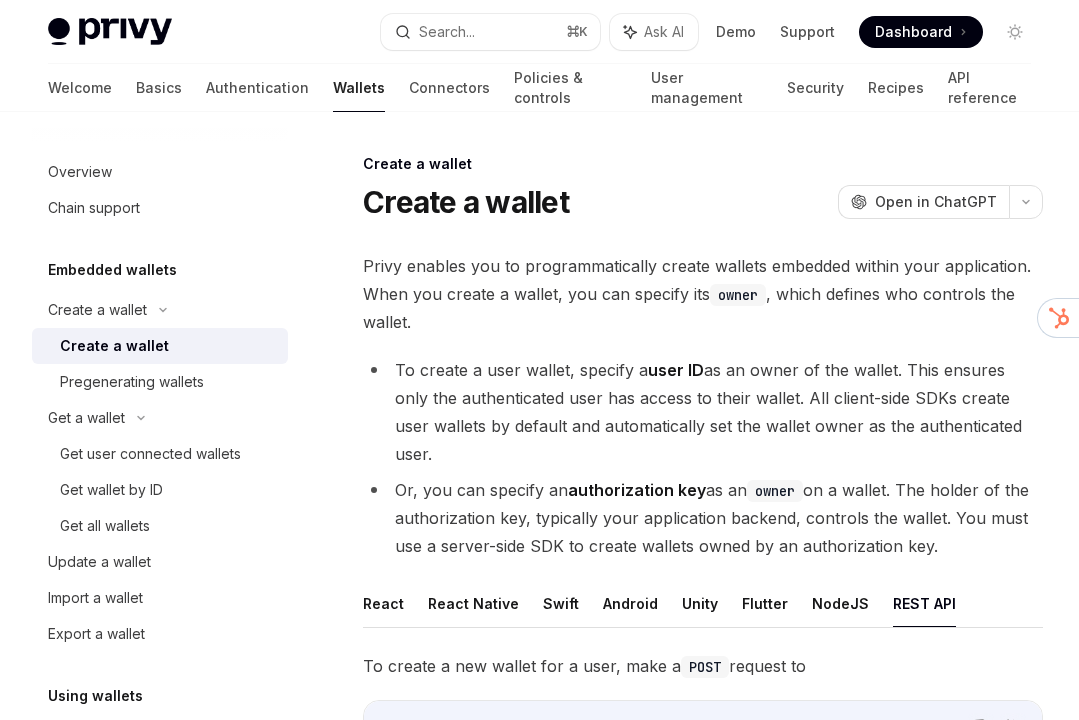 type on "*" 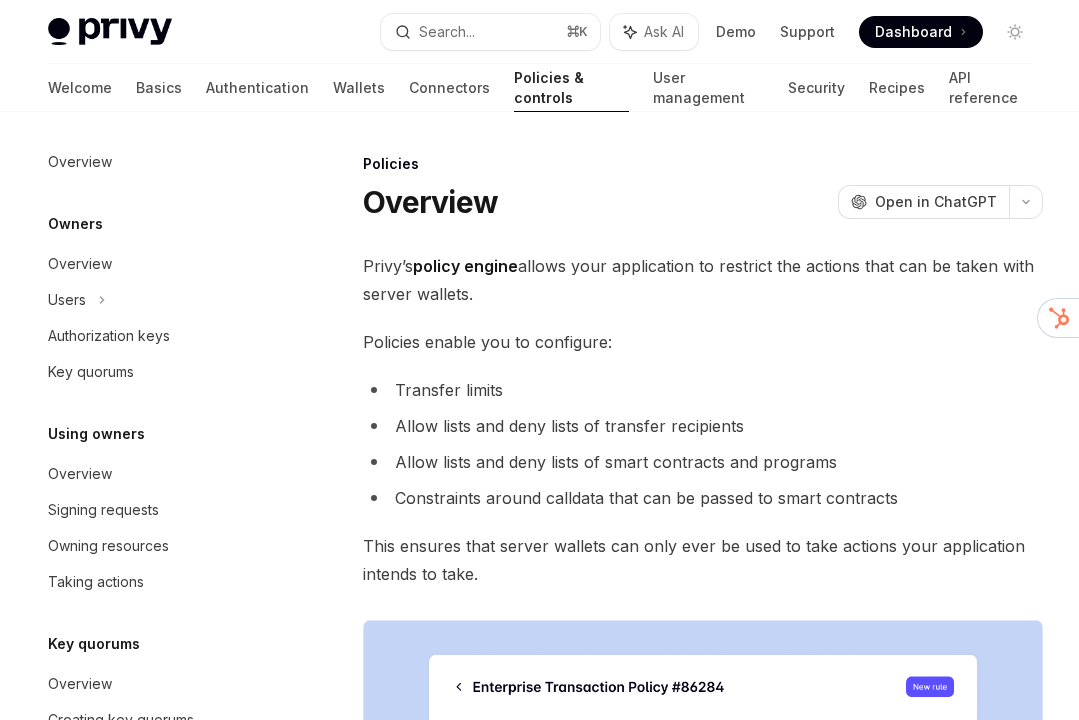 scroll, scrollTop: 0, scrollLeft: 0, axis: both 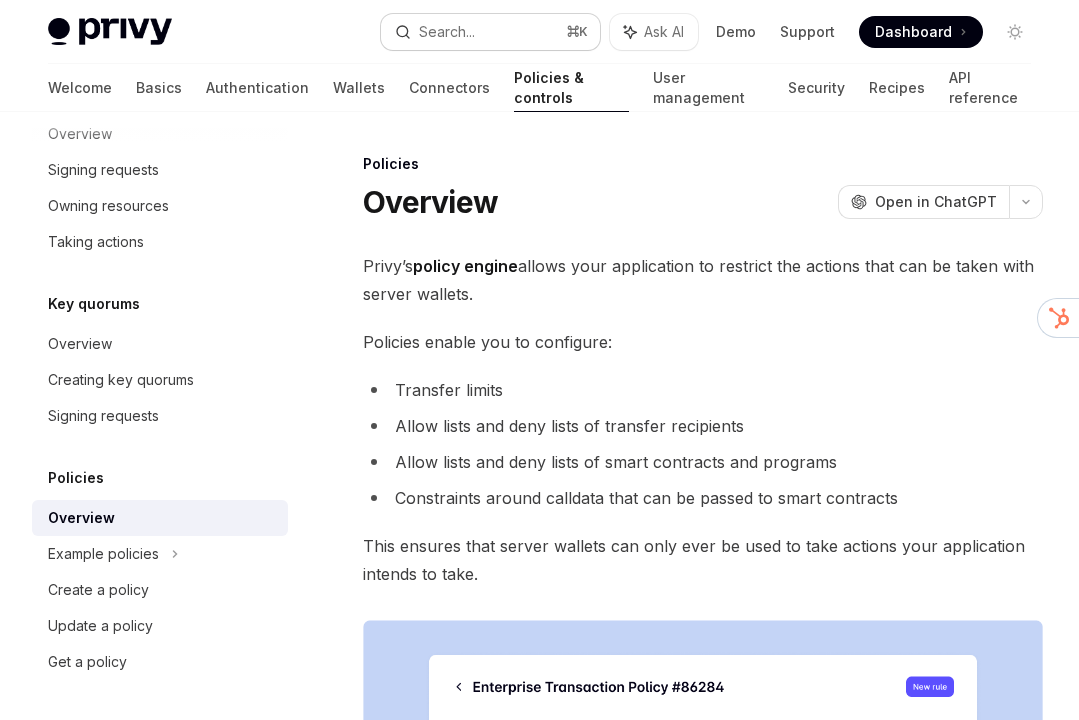 click on "Search... ⌘ K" at bounding box center (490, 32) 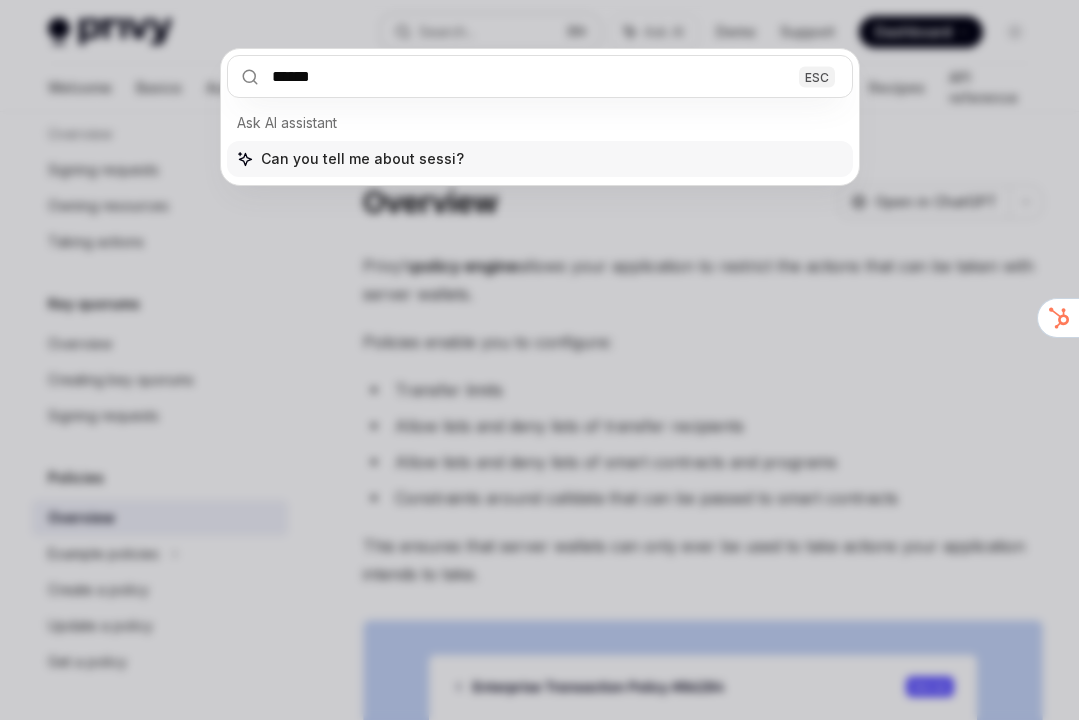 type on "*******" 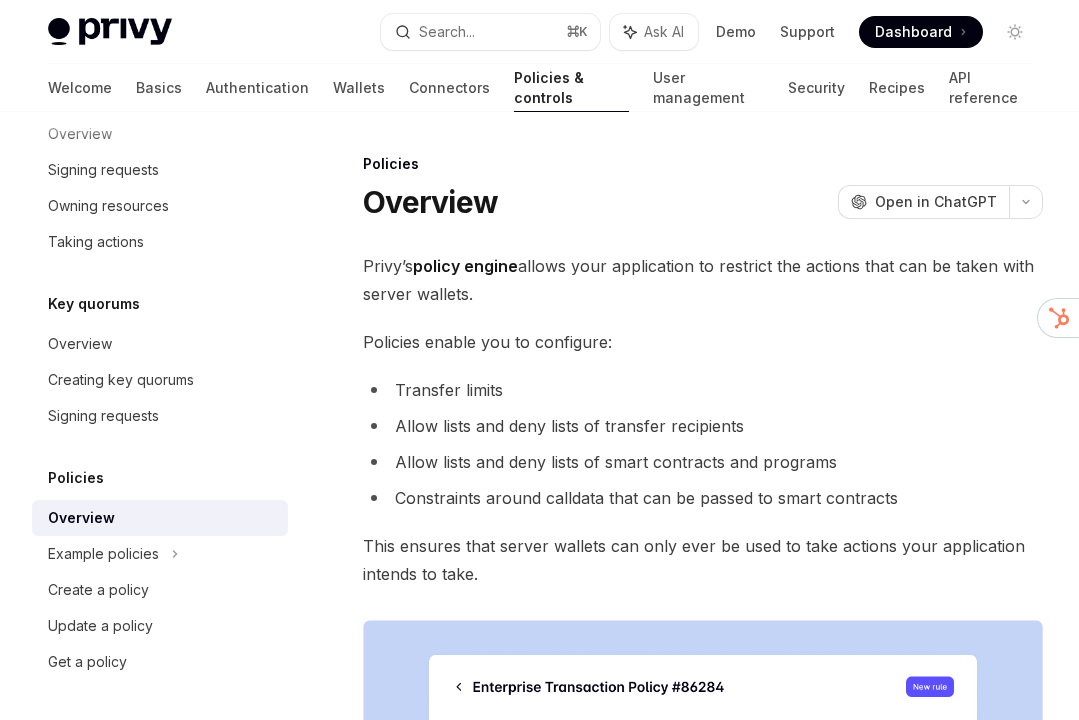 scroll, scrollTop: 112, scrollLeft: 0, axis: vertical 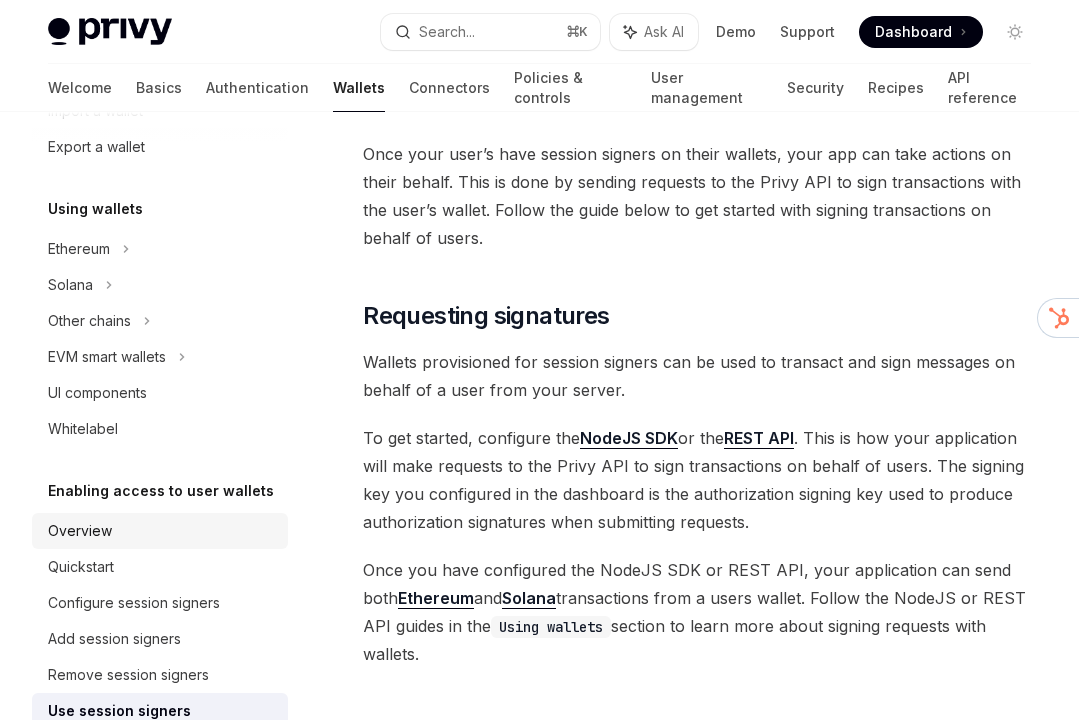 click on "Overview" at bounding box center [80, 531] 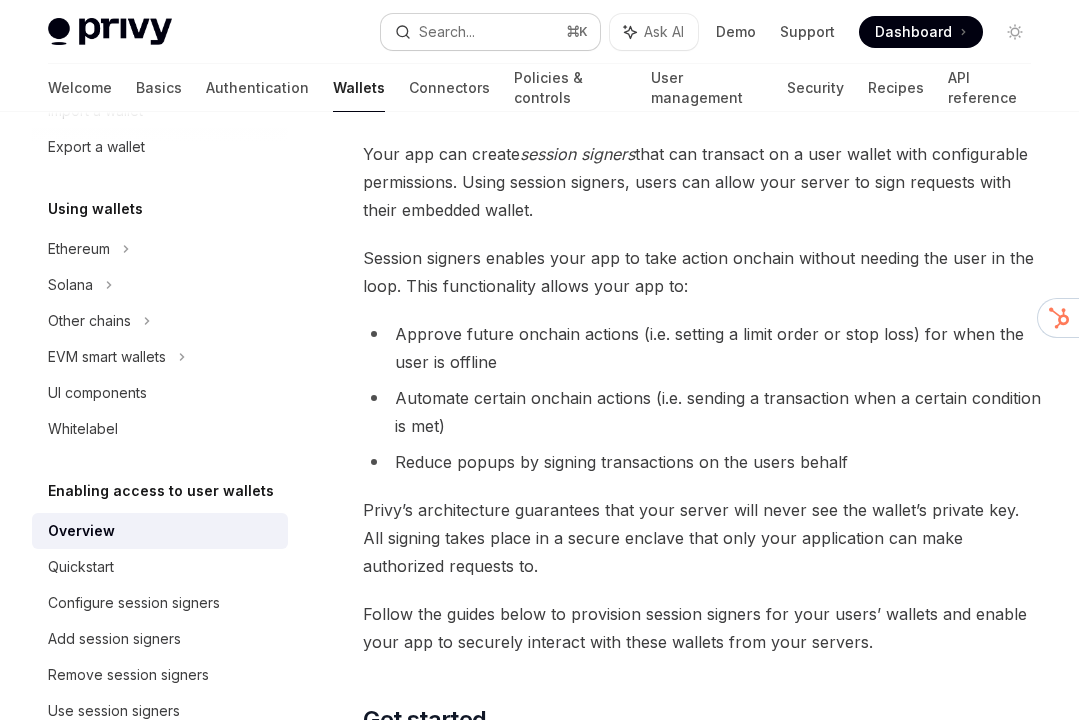 click on "Search... ⌘ K" at bounding box center [490, 32] 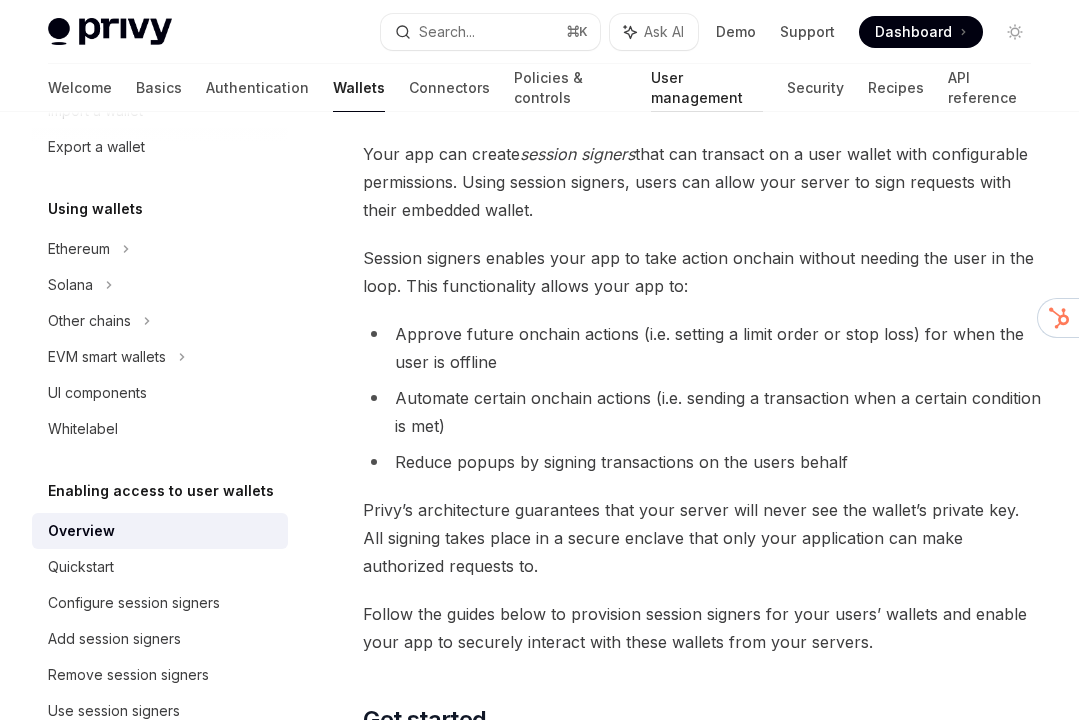 click on "User management" at bounding box center [707, 88] 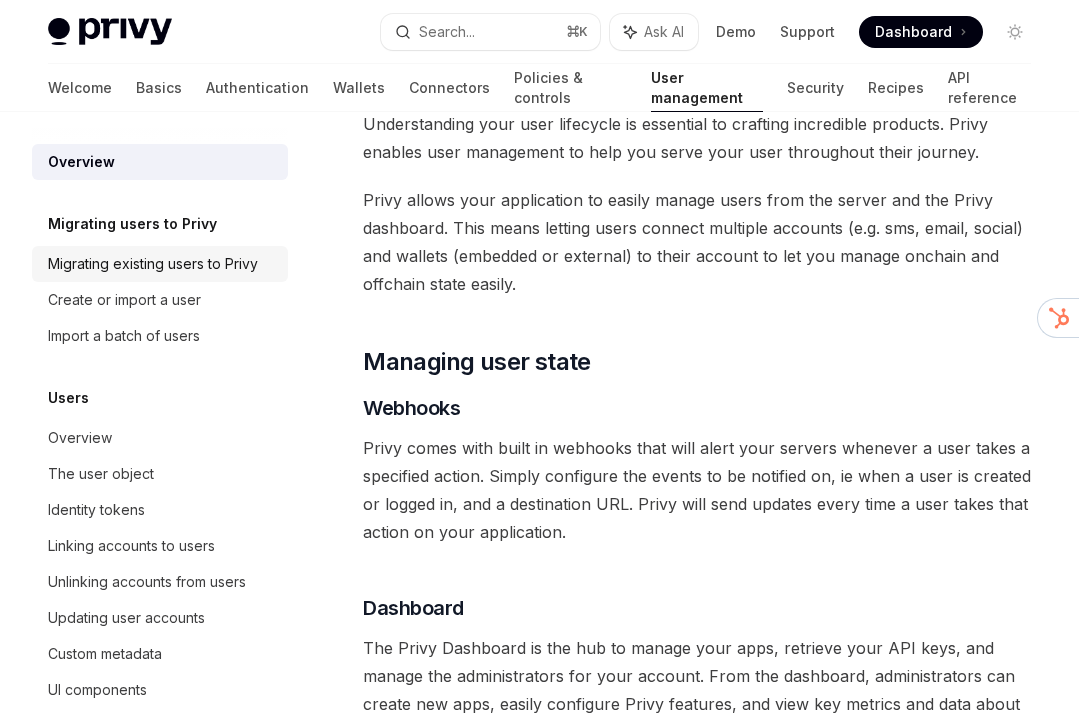 click on "Migrating existing users to Privy" at bounding box center [153, 264] 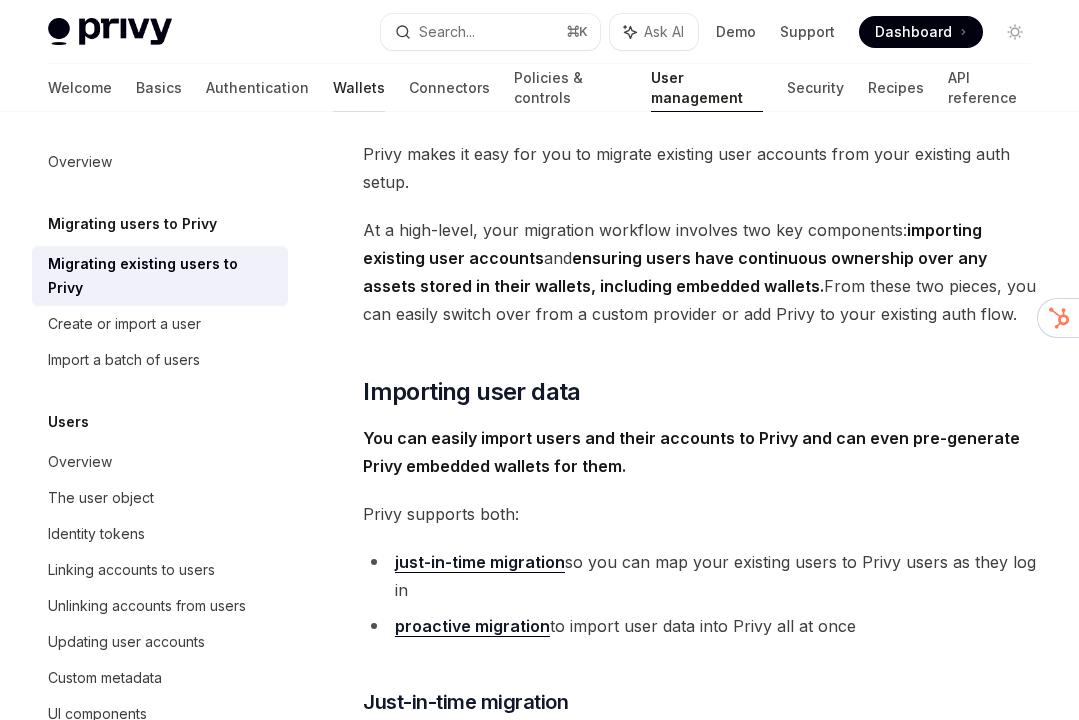 click on "Wallets" at bounding box center (359, 88) 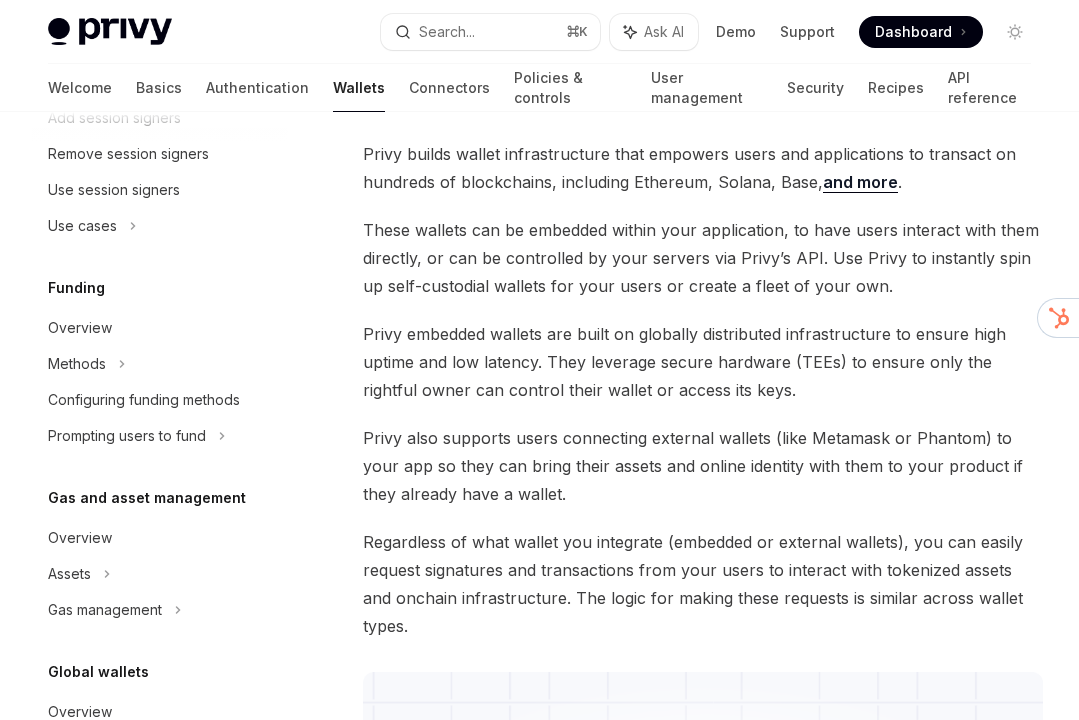 scroll, scrollTop: 950, scrollLeft: 0, axis: vertical 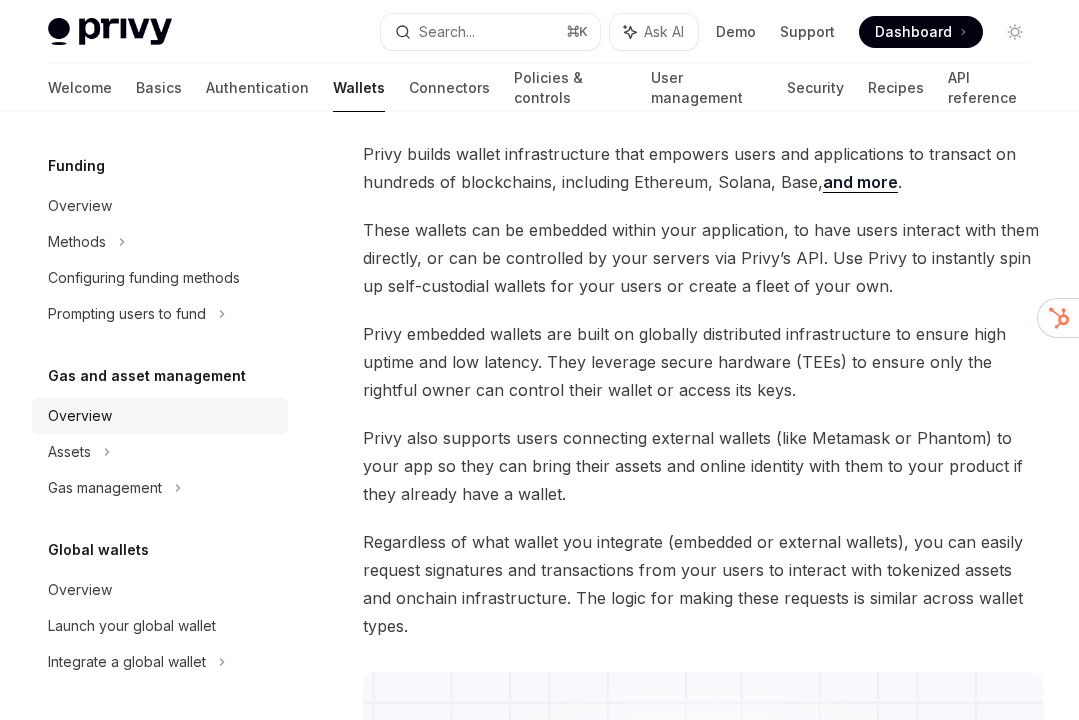 click on "Overview" at bounding box center (162, 416) 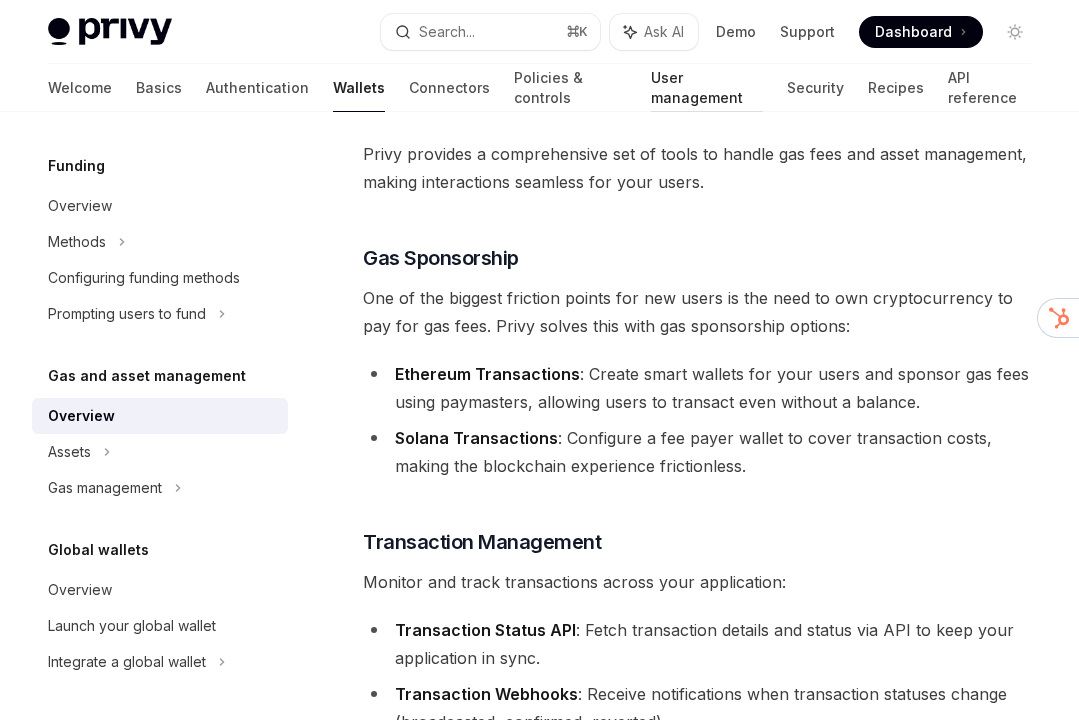 click on "User management" at bounding box center (707, 88) 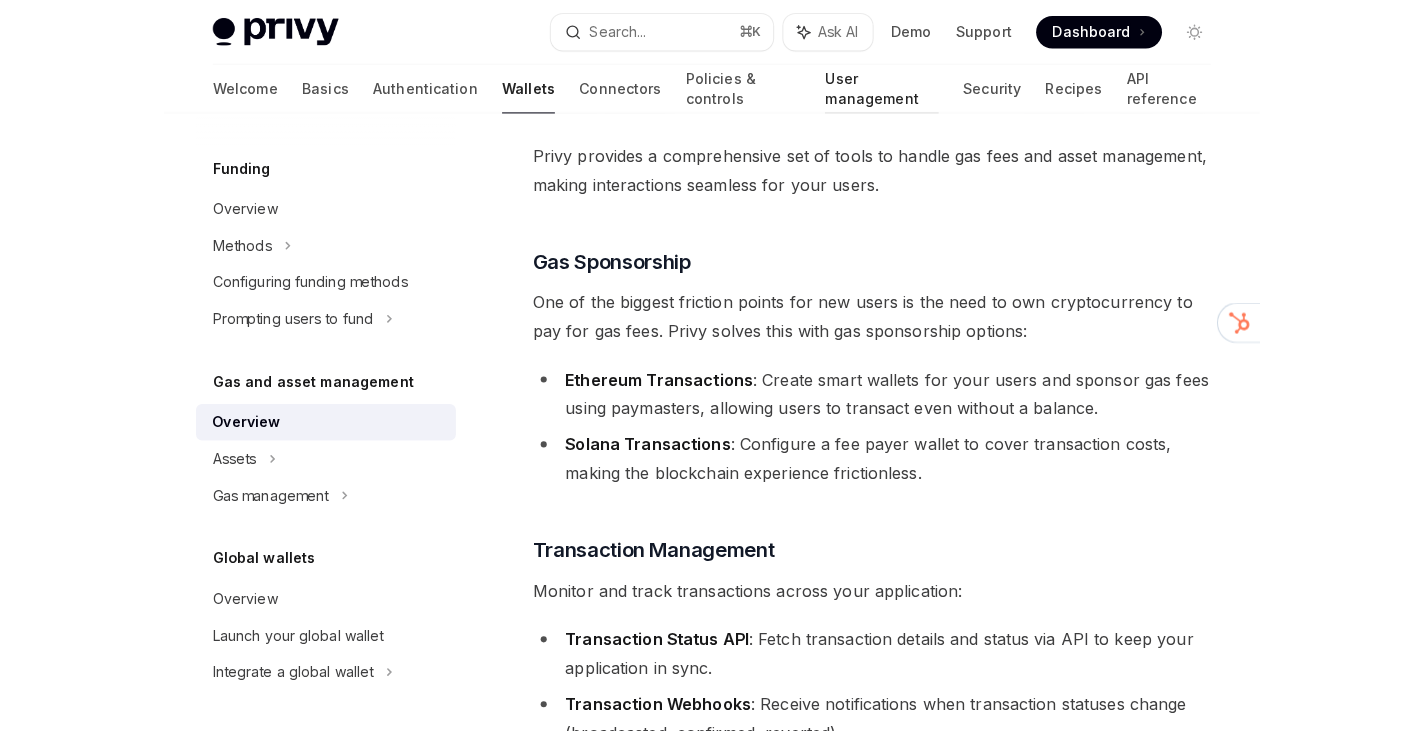 scroll, scrollTop: 0, scrollLeft: 0, axis: both 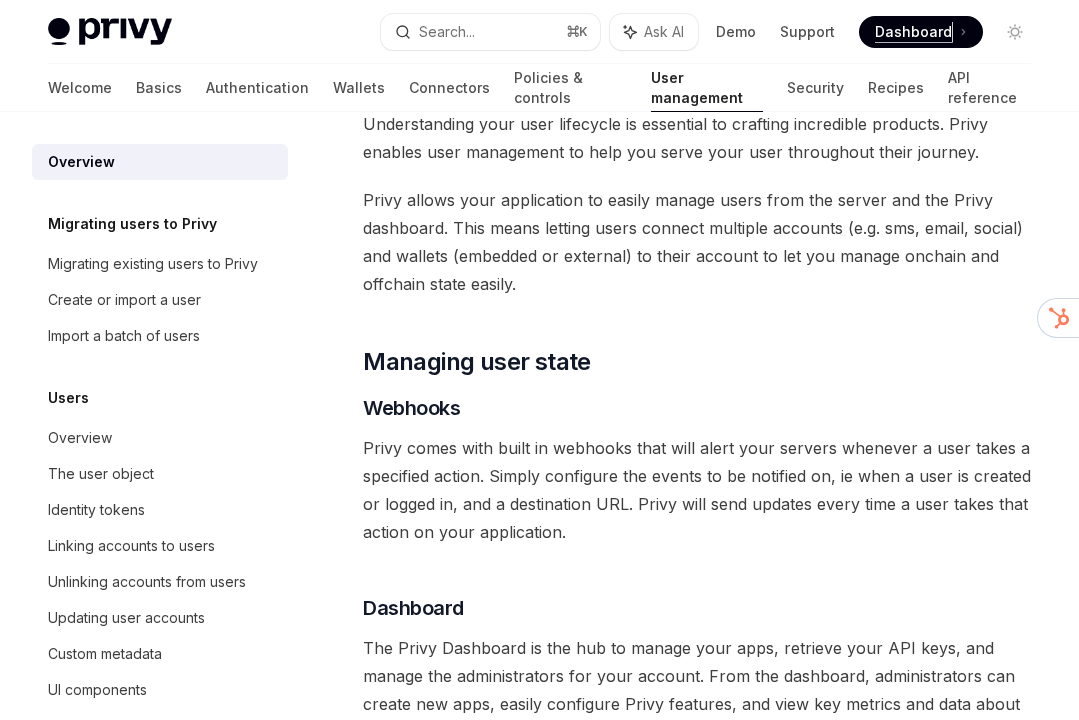 type on "*" 